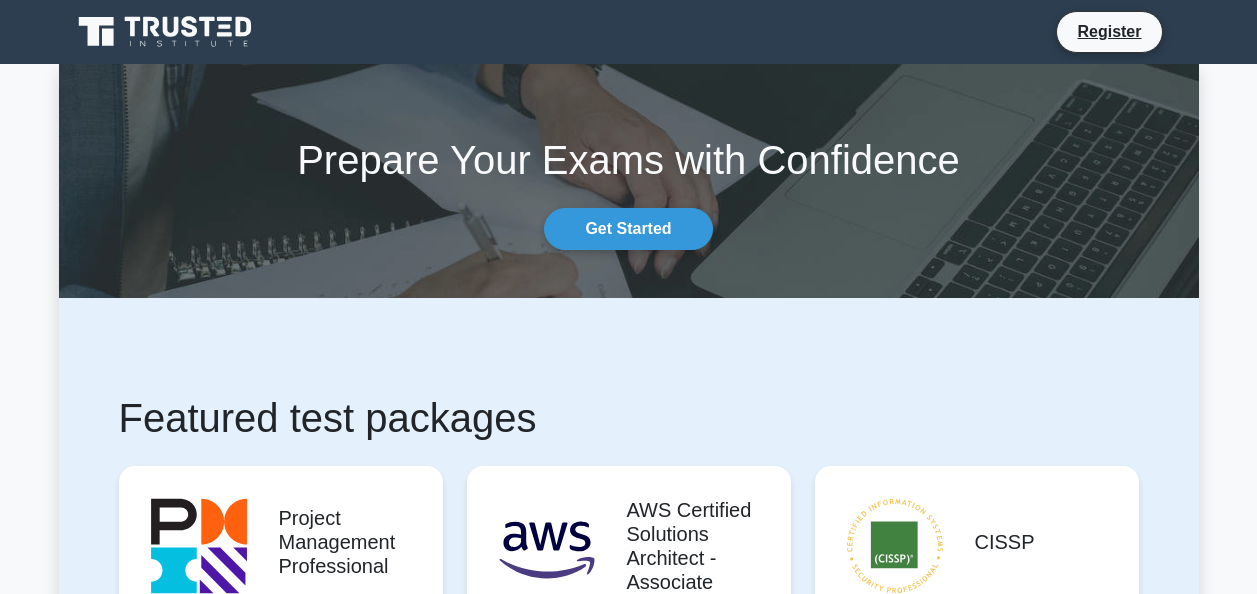 scroll, scrollTop: 0, scrollLeft: 0, axis: both 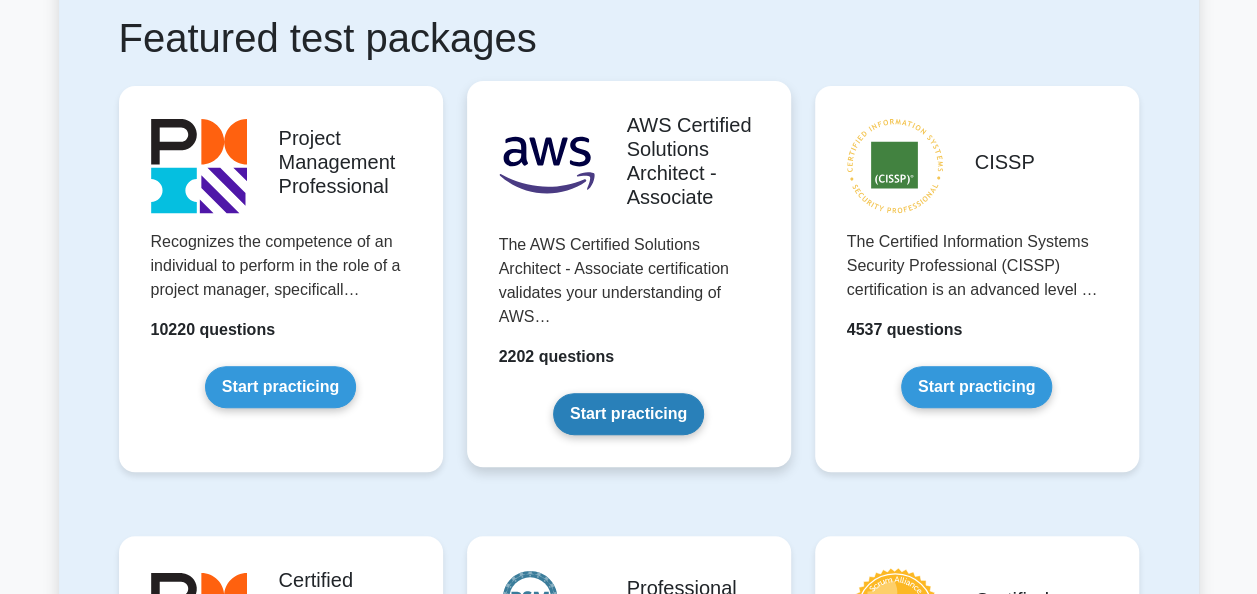 click on "Start practicing" at bounding box center [628, 414] 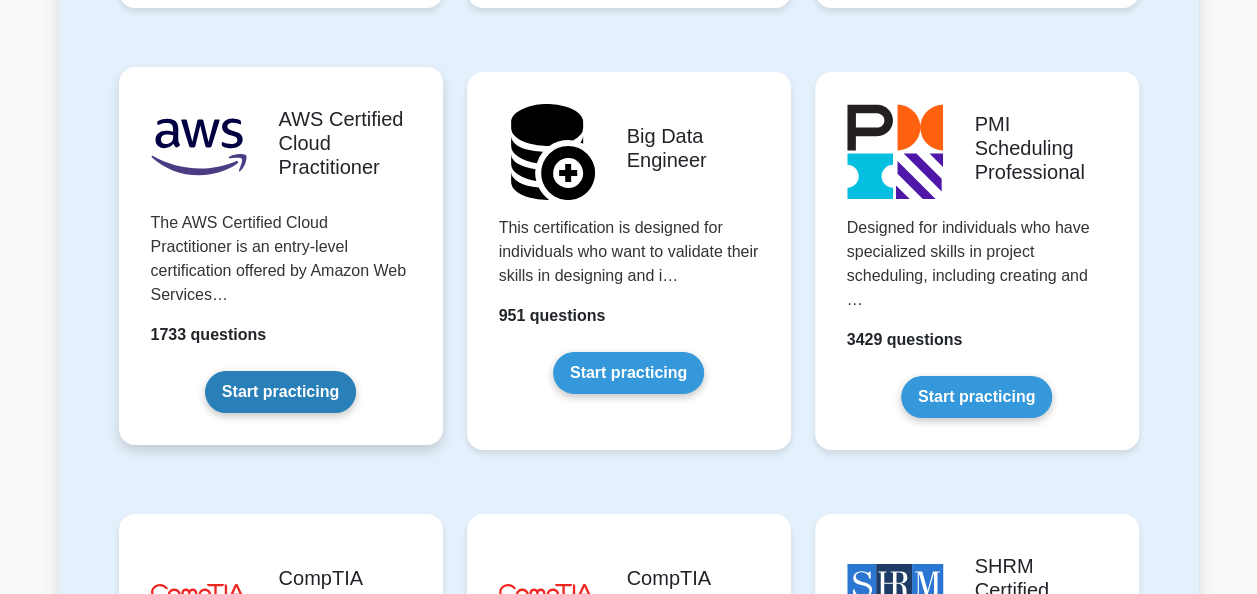 scroll, scrollTop: 3435, scrollLeft: 0, axis: vertical 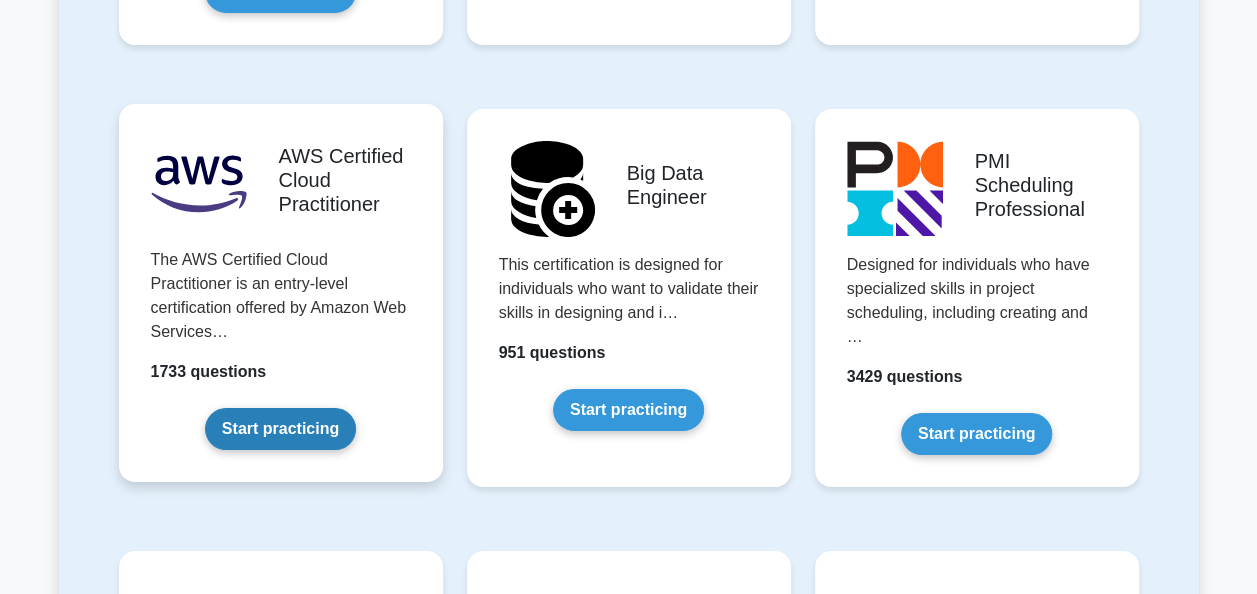 click on "Start practicing" at bounding box center (280, 429) 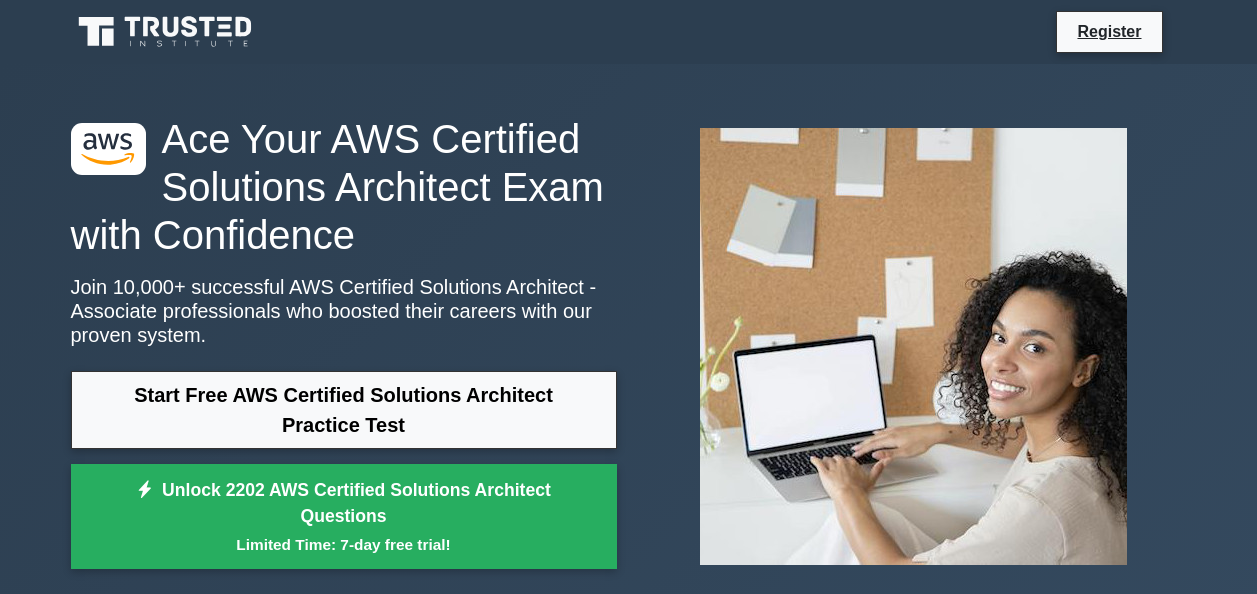 scroll, scrollTop: 0, scrollLeft: 0, axis: both 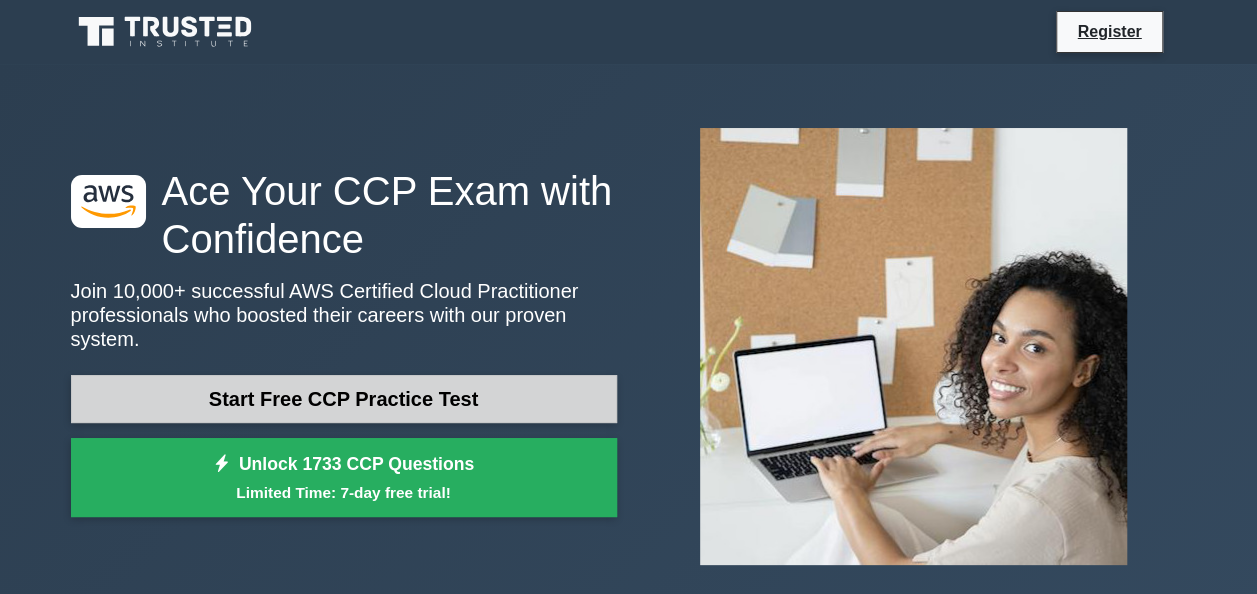 click on "Start Free CCP Practice Test" at bounding box center (344, 399) 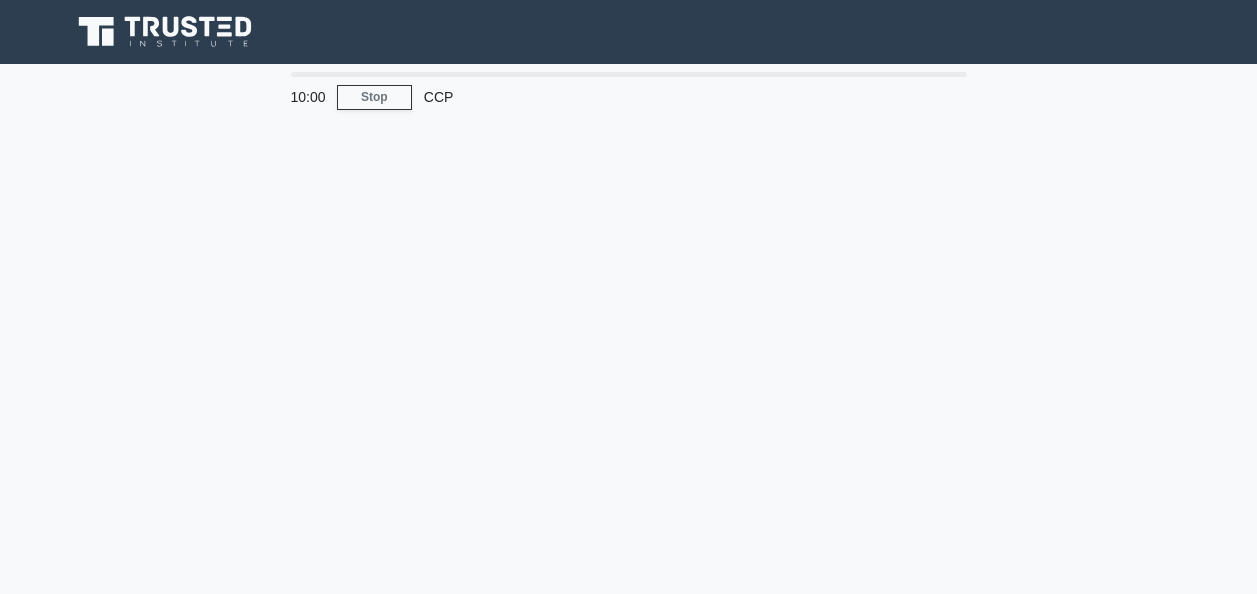 scroll, scrollTop: 0, scrollLeft: 0, axis: both 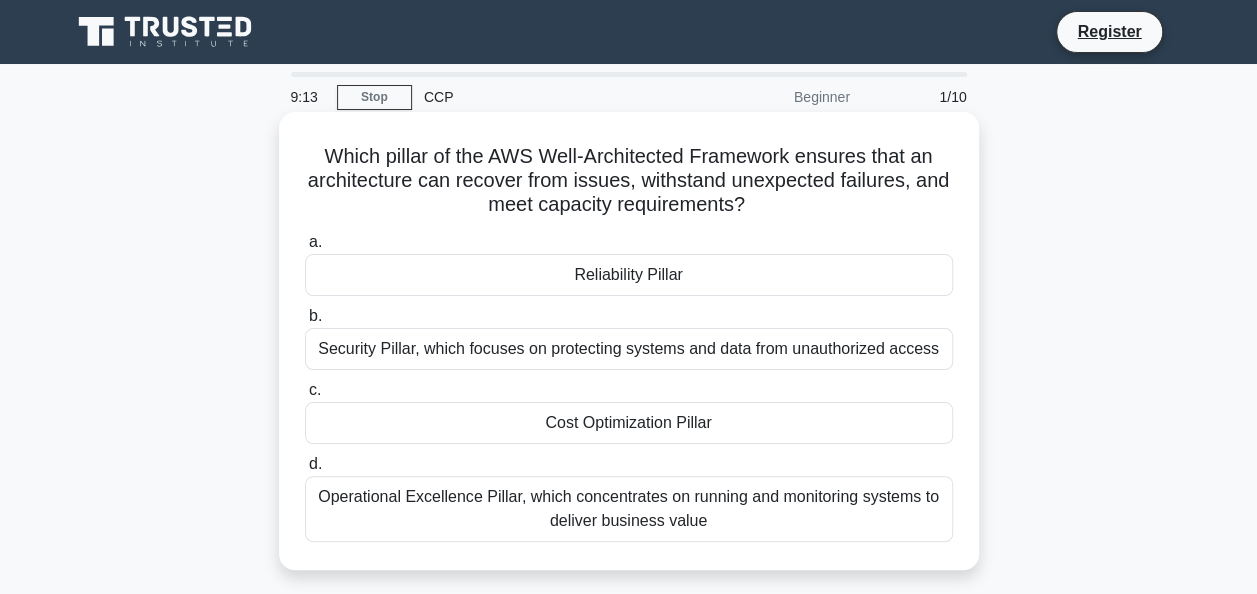 click on "Operational Excellence Pillar, which concentrates on running and monitoring systems to deliver business value" at bounding box center (629, 509) 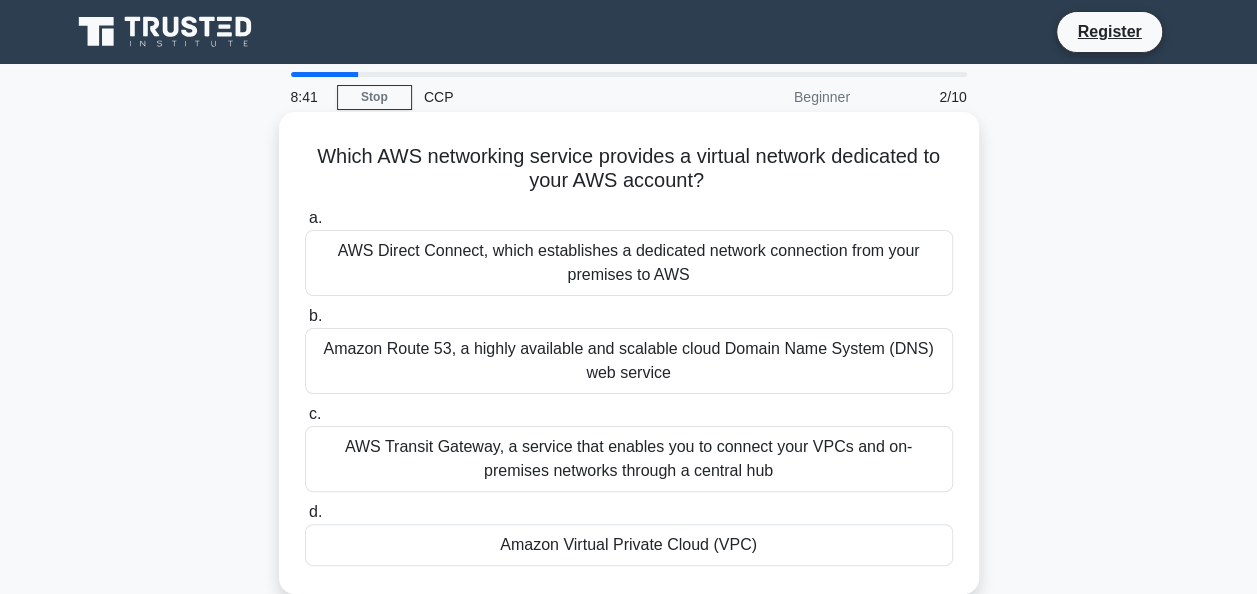 click on "Amazon Virtual Private Cloud (VPC)" at bounding box center (629, 545) 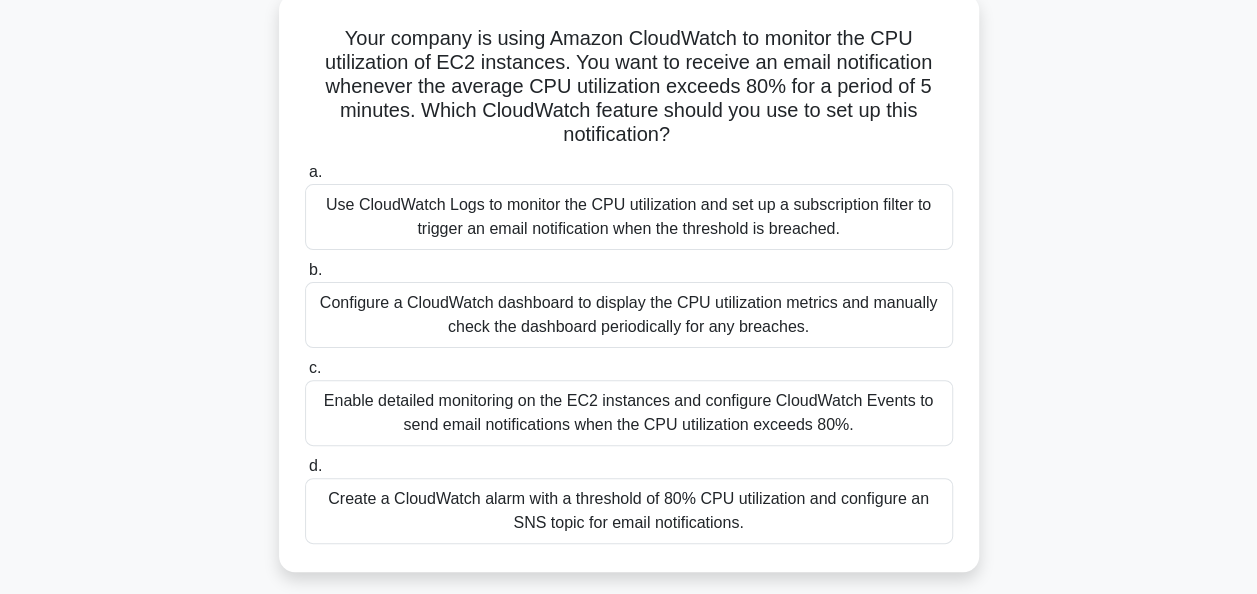 scroll, scrollTop: 172, scrollLeft: 0, axis: vertical 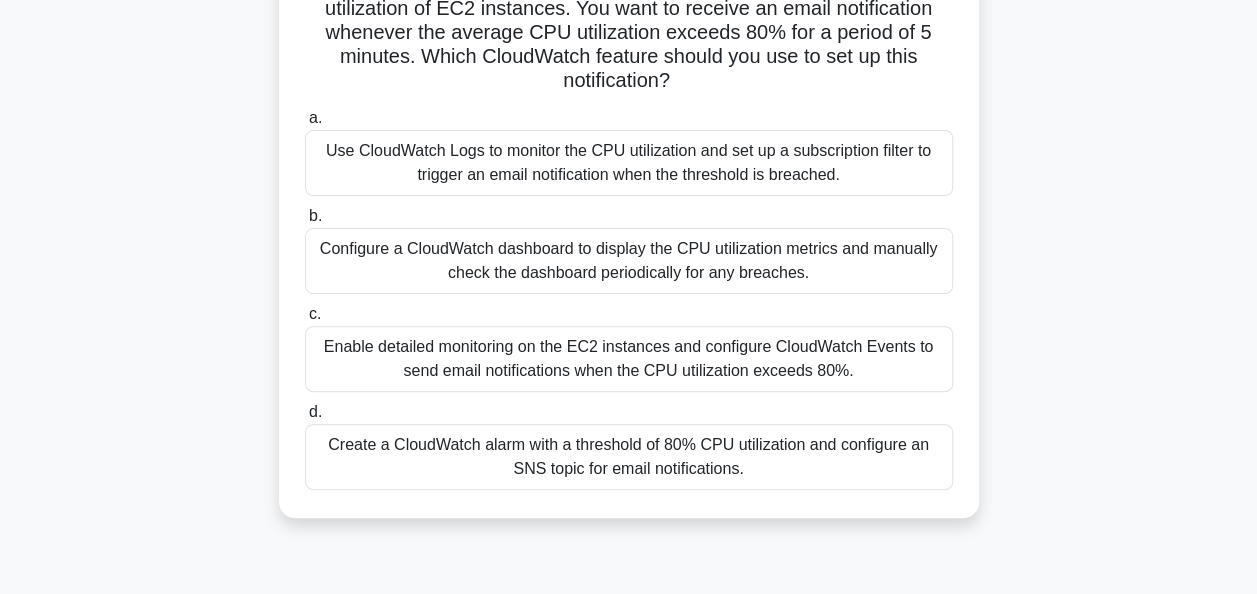 click on "Create a CloudWatch alarm with a threshold of 80% CPU utilization and configure an SNS topic for email notifications." at bounding box center (629, 457) 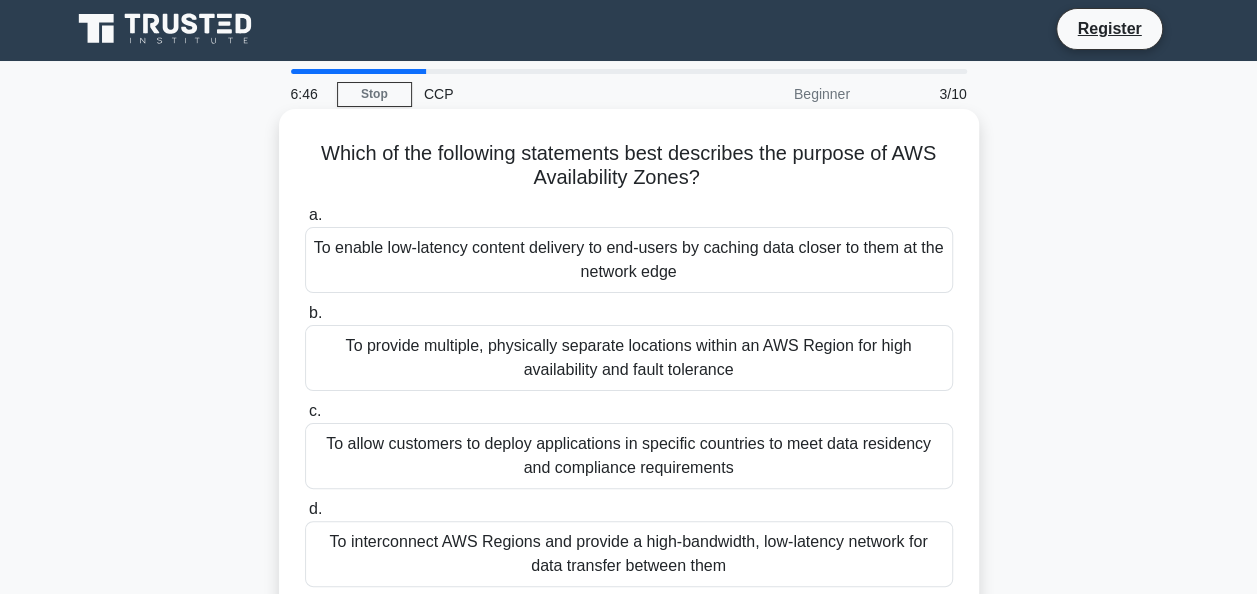 scroll, scrollTop: 0, scrollLeft: 0, axis: both 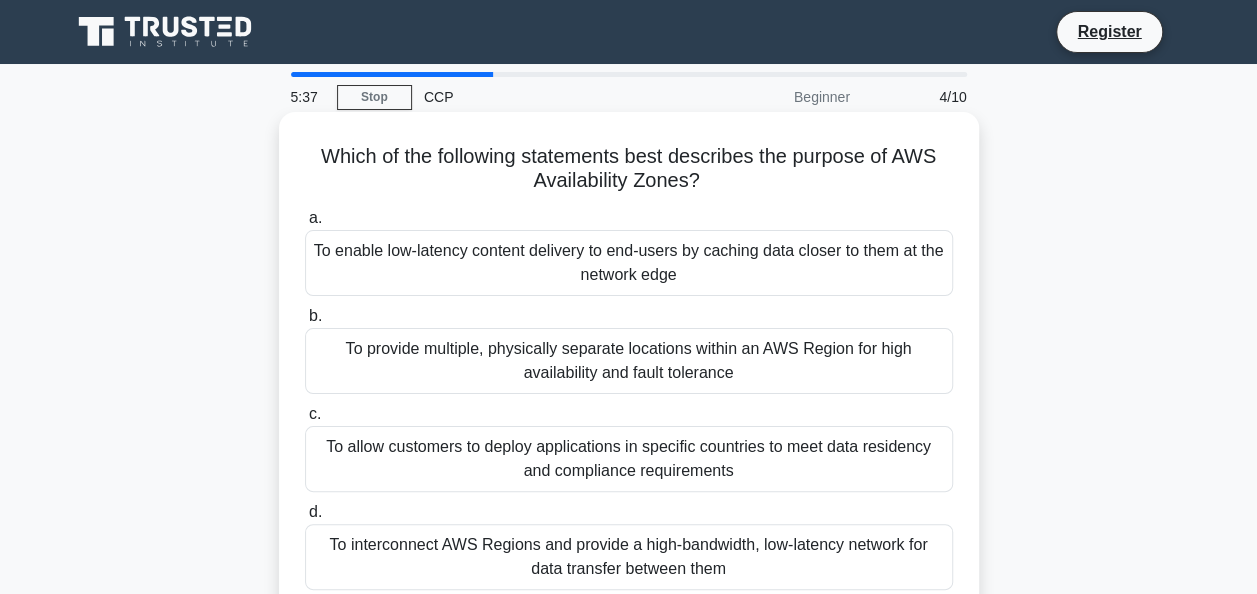 click on "To provide multiple, physically separate locations within an AWS Region for high availability and fault tolerance" at bounding box center (629, 361) 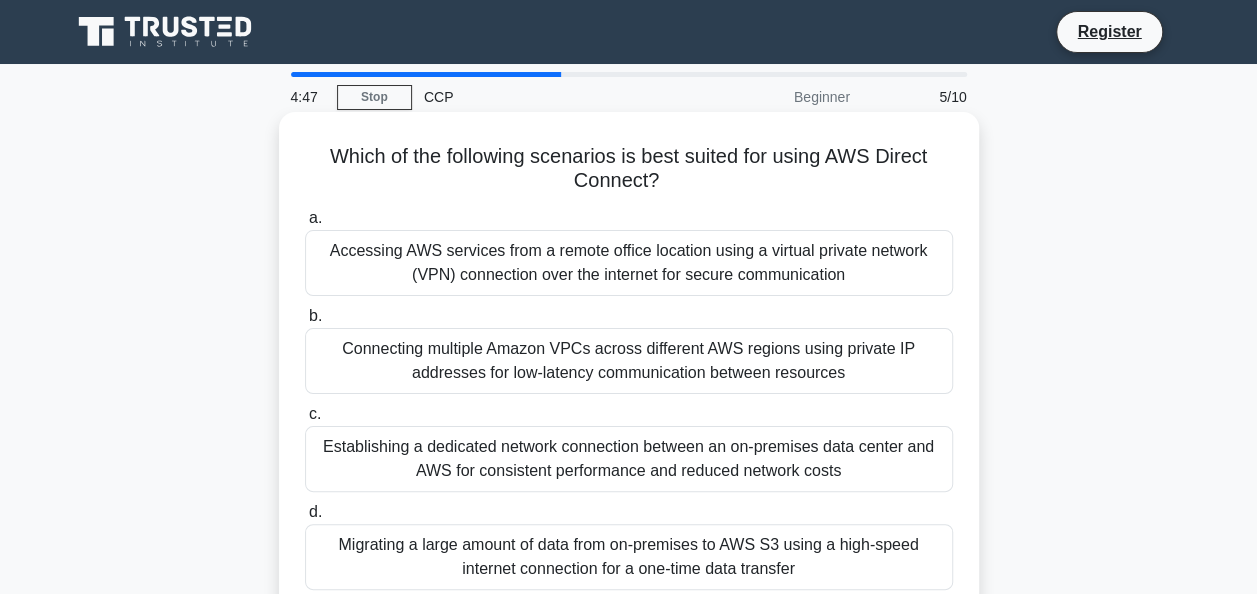 click on "Establishing a dedicated network connection between an on-premises data center and AWS for consistent performance and reduced network costs" at bounding box center [629, 459] 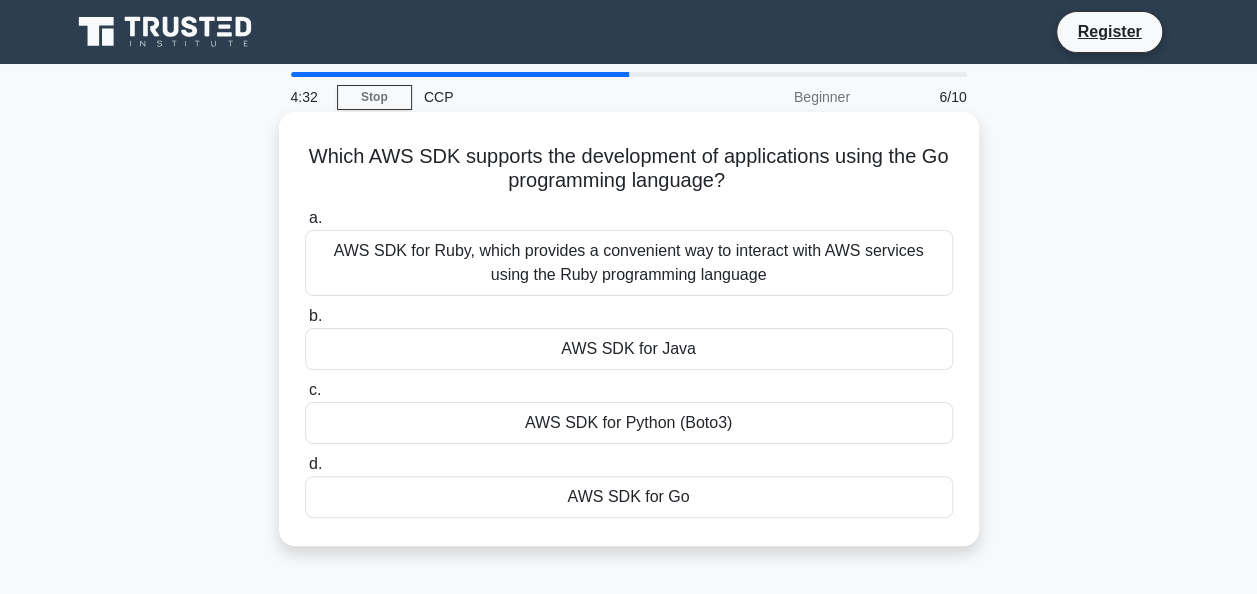 click on "AWS SDK for Go" at bounding box center [629, 497] 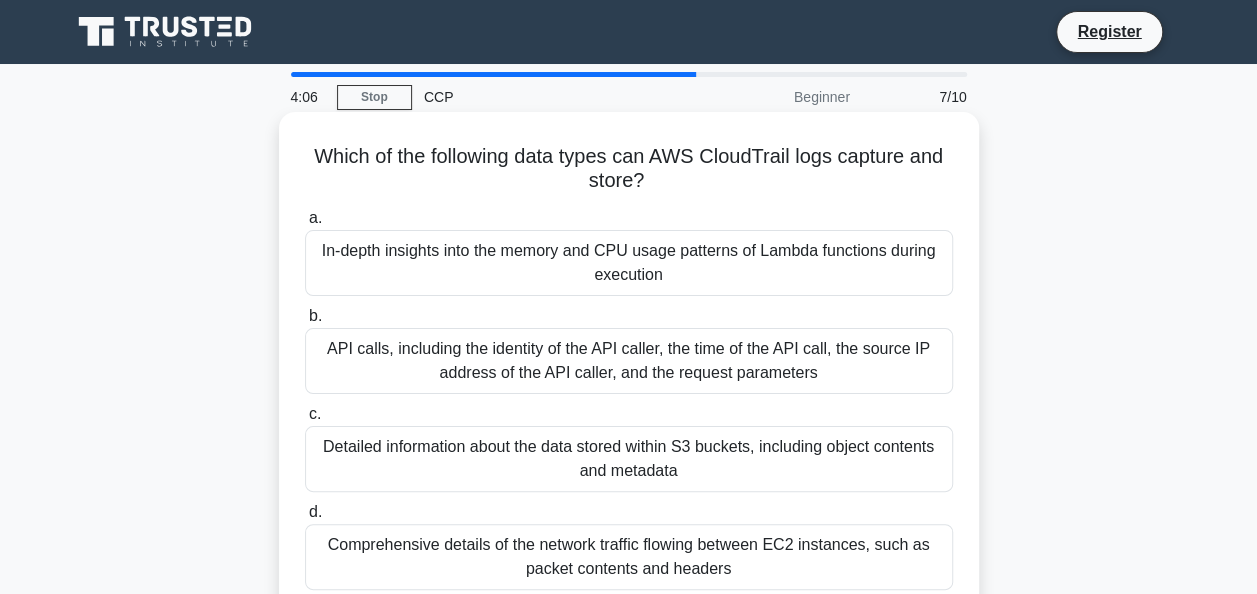 click on "API calls, including the identity of the API caller, the time of the API call, the source IP address of the API caller, and the request parameters" at bounding box center (629, 361) 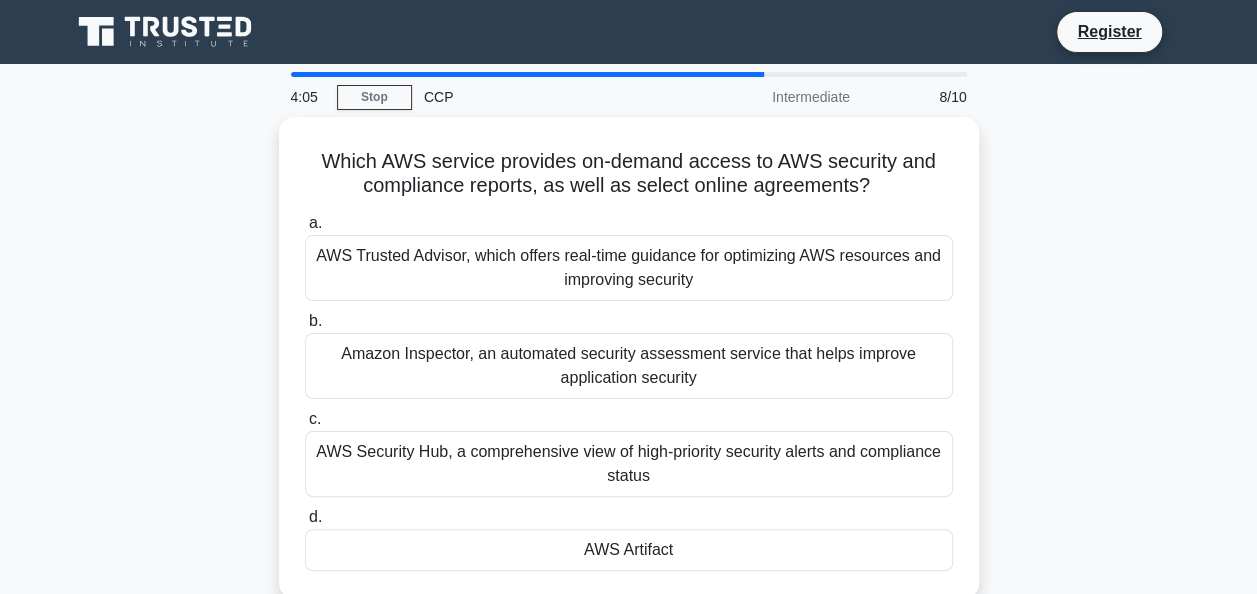 click on "Amazon Inspector, an automated security assessment service that helps improve application security" at bounding box center [629, 366] 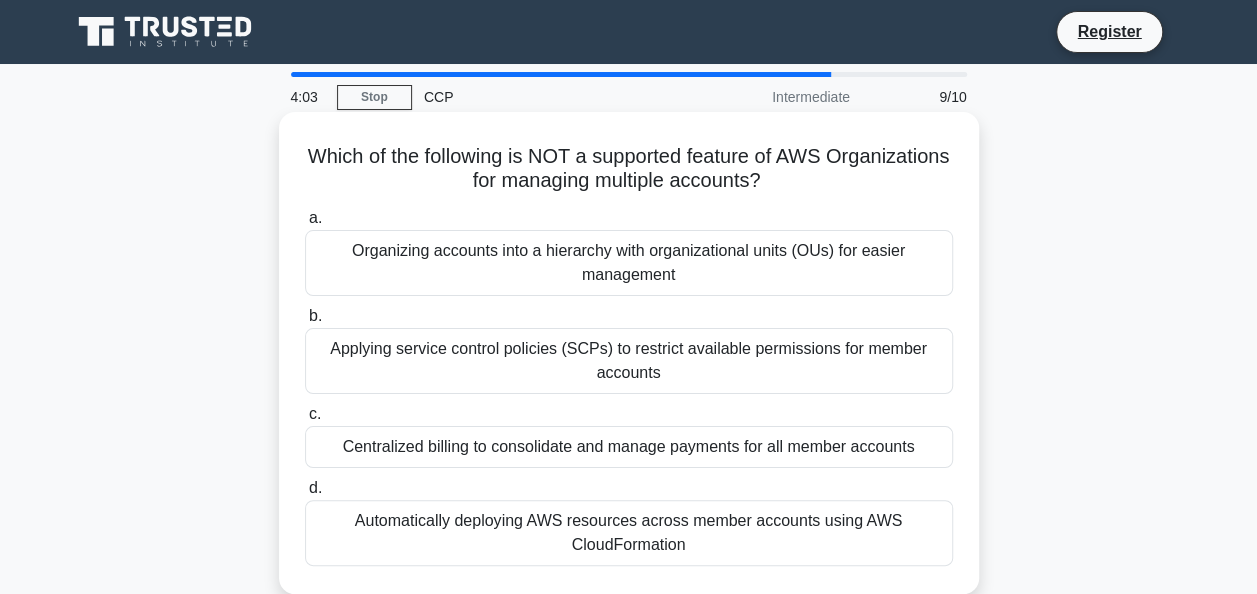 click on "Organizing accounts into a hierarchy with organizational units (OUs) for easier management" at bounding box center [629, 263] 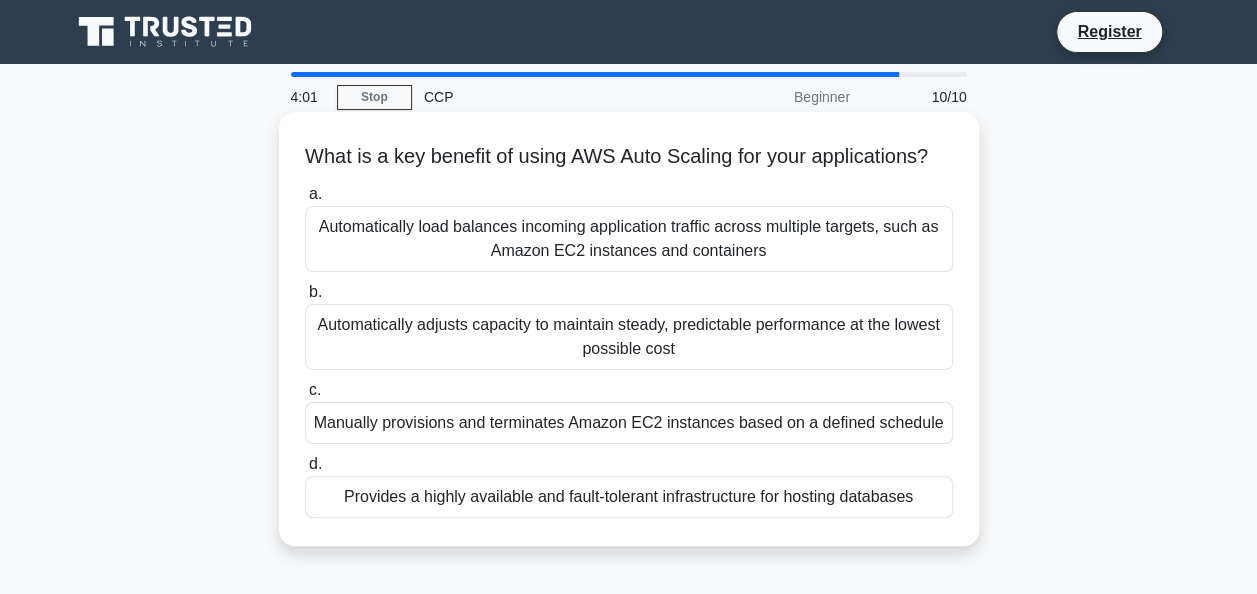 click on "Automatically adjusts capacity to maintain steady, predictable performance at the lowest possible cost" at bounding box center [629, 337] 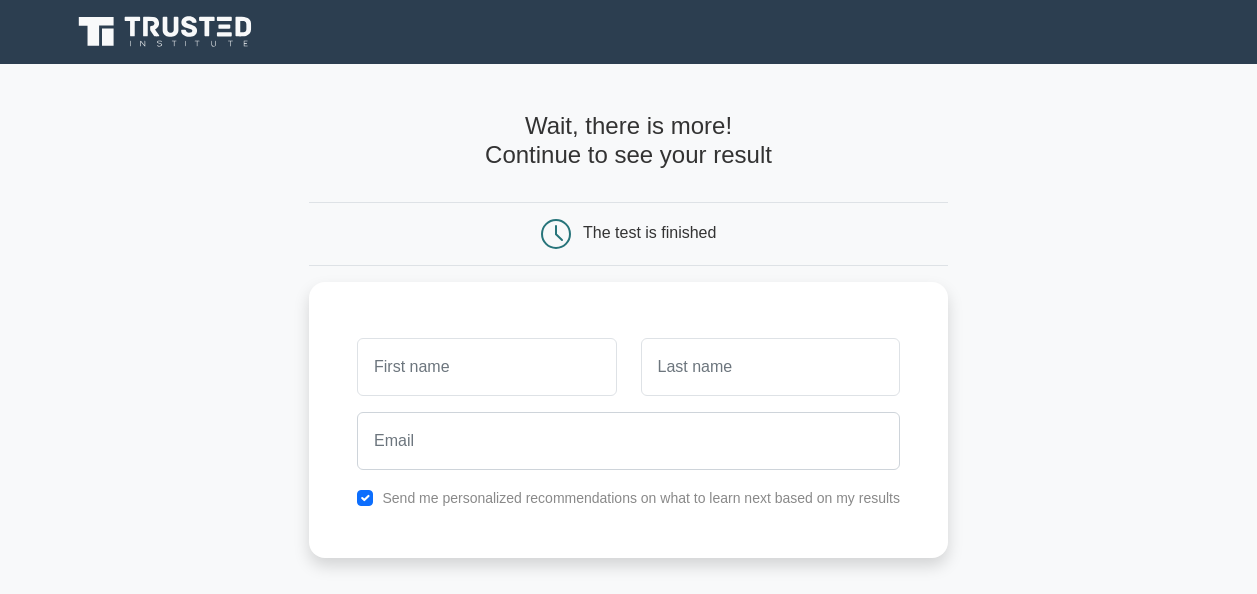scroll, scrollTop: 0, scrollLeft: 0, axis: both 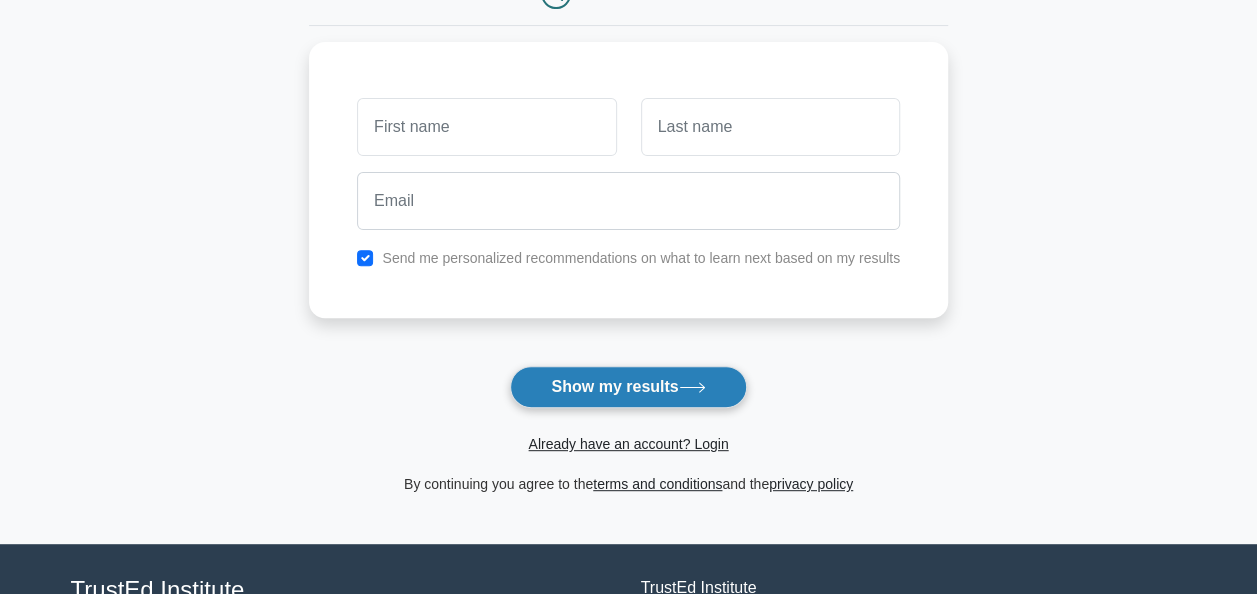 click on "Show my results" at bounding box center [628, 387] 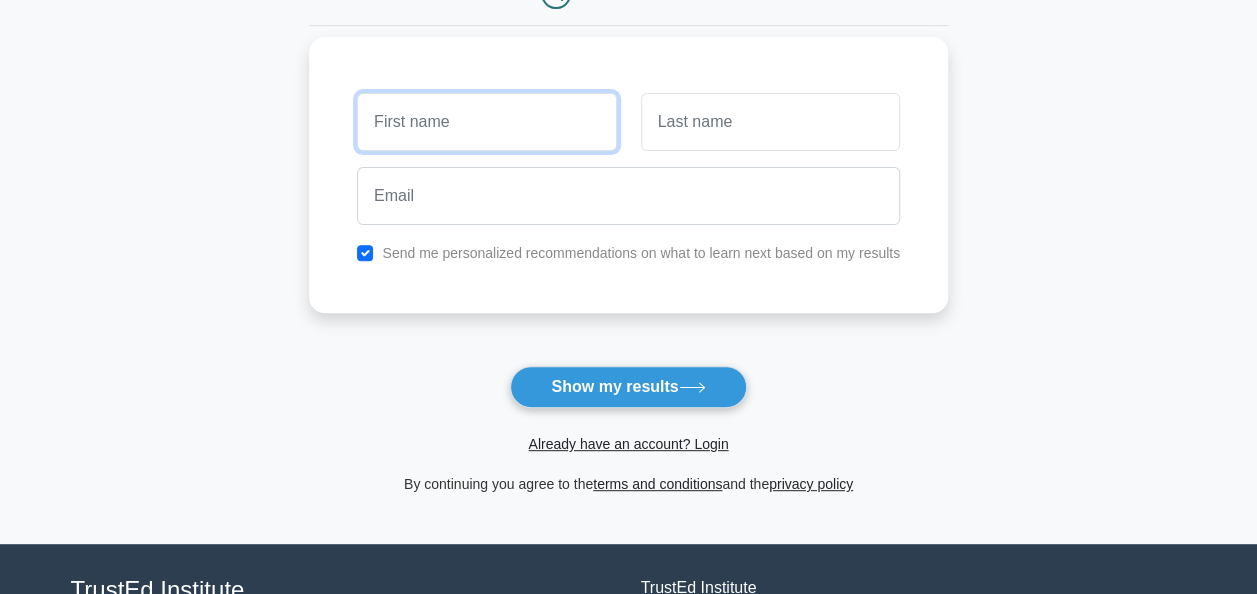 click at bounding box center (486, 122) 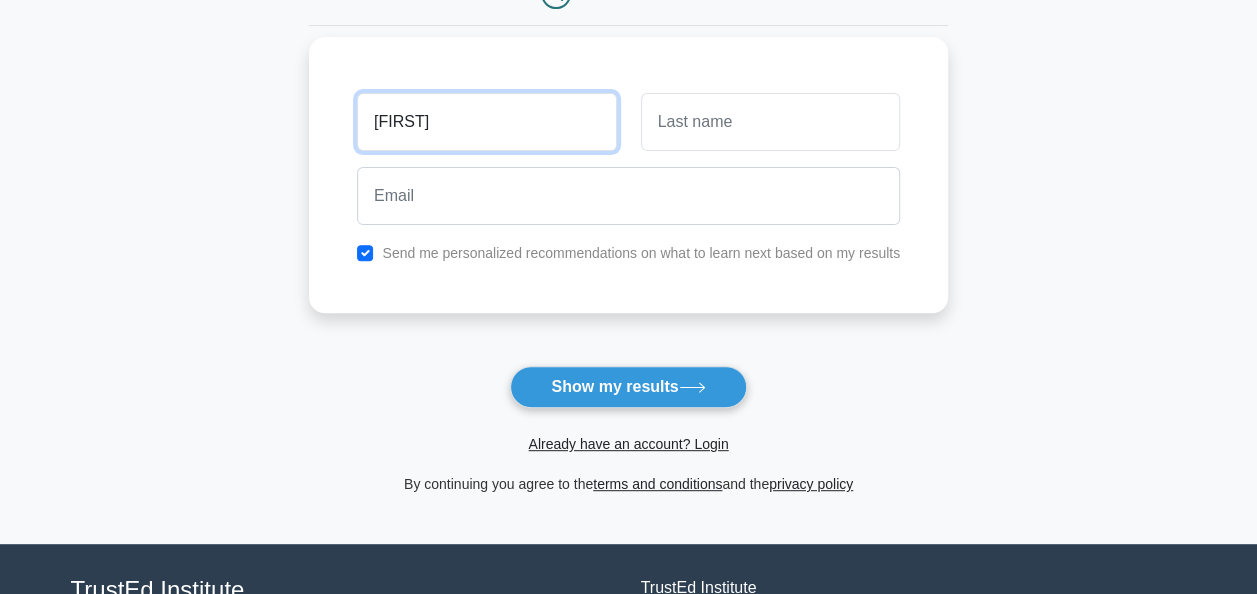 type on "[FIRST]" 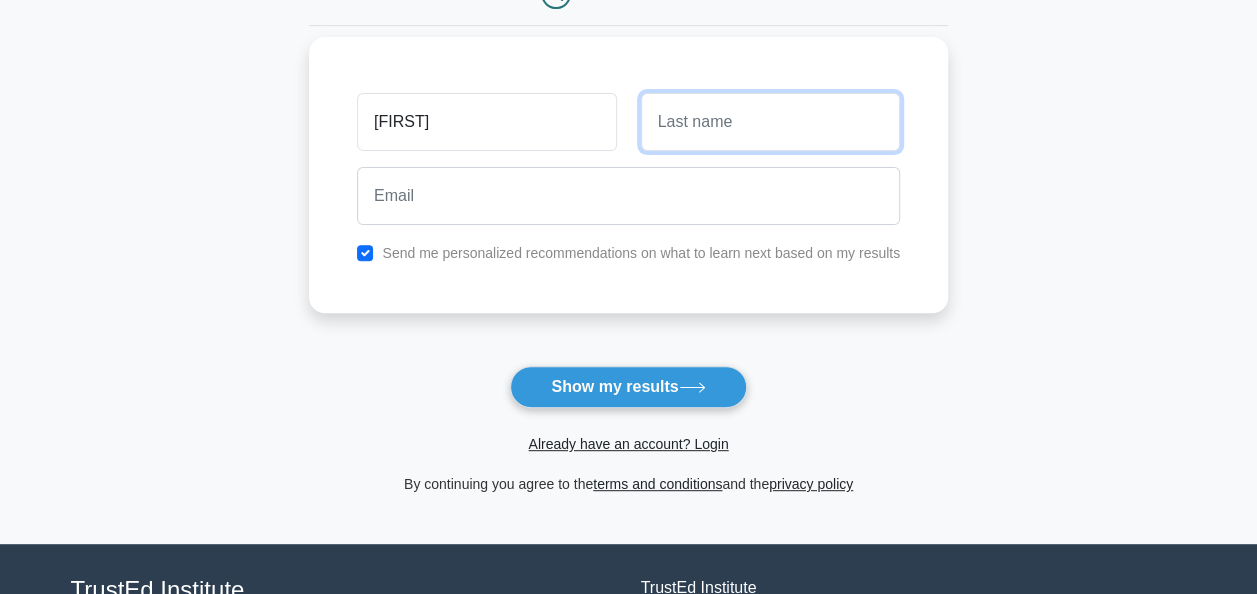 click at bounding box center (770, 122) 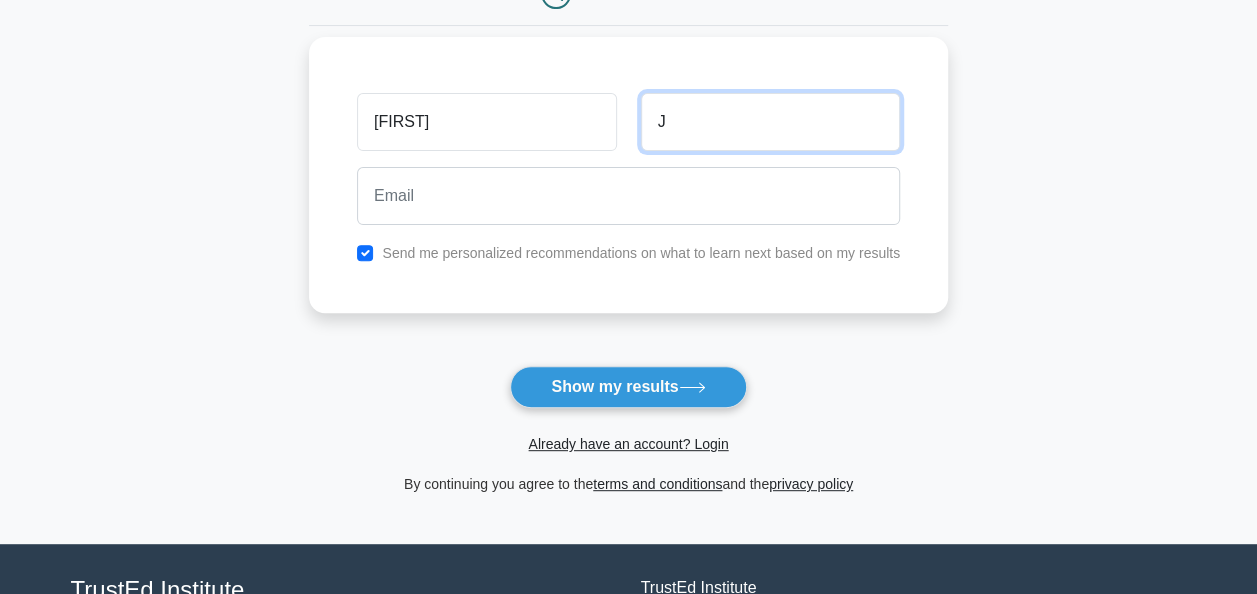 type on "J" 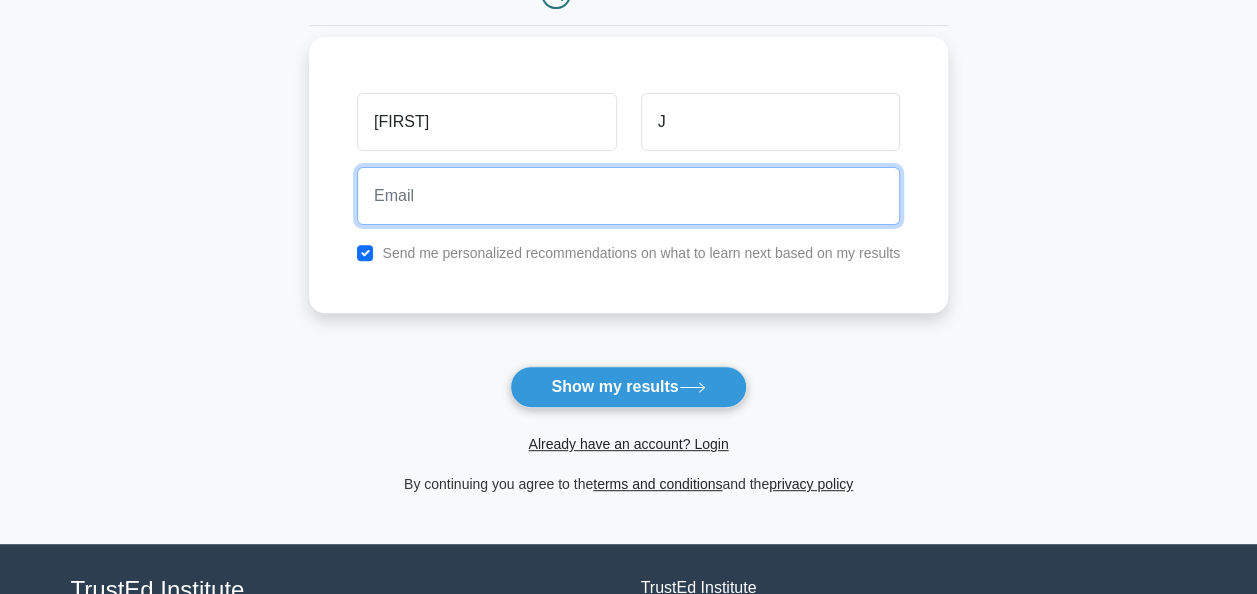click at bounding box center [628, 196] 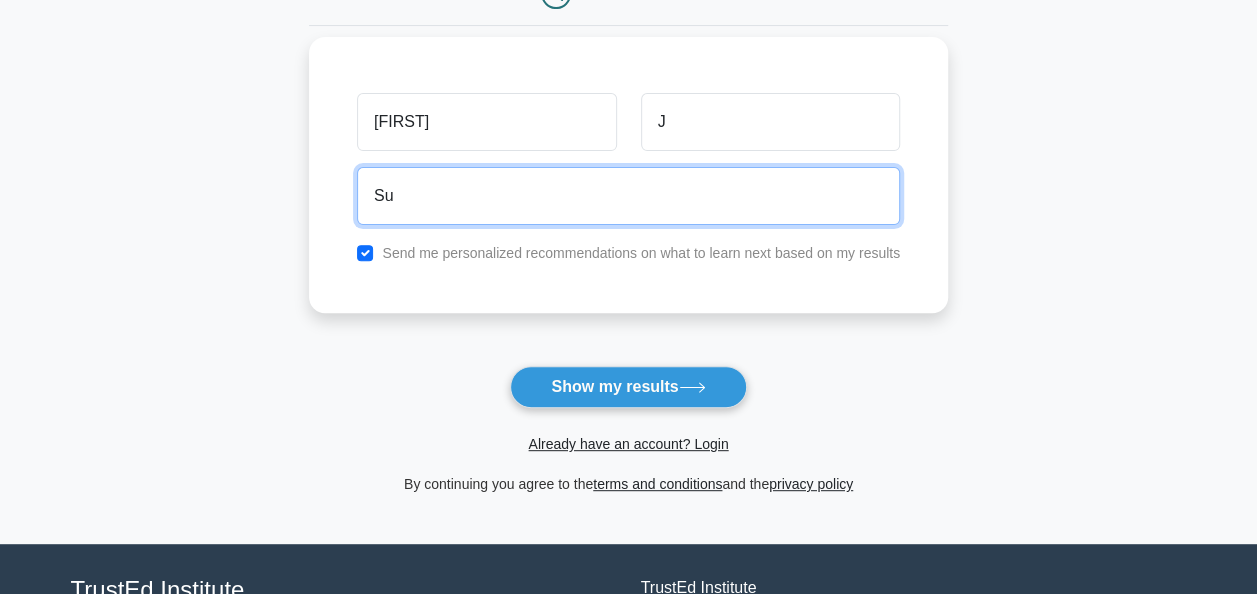 type on "S" 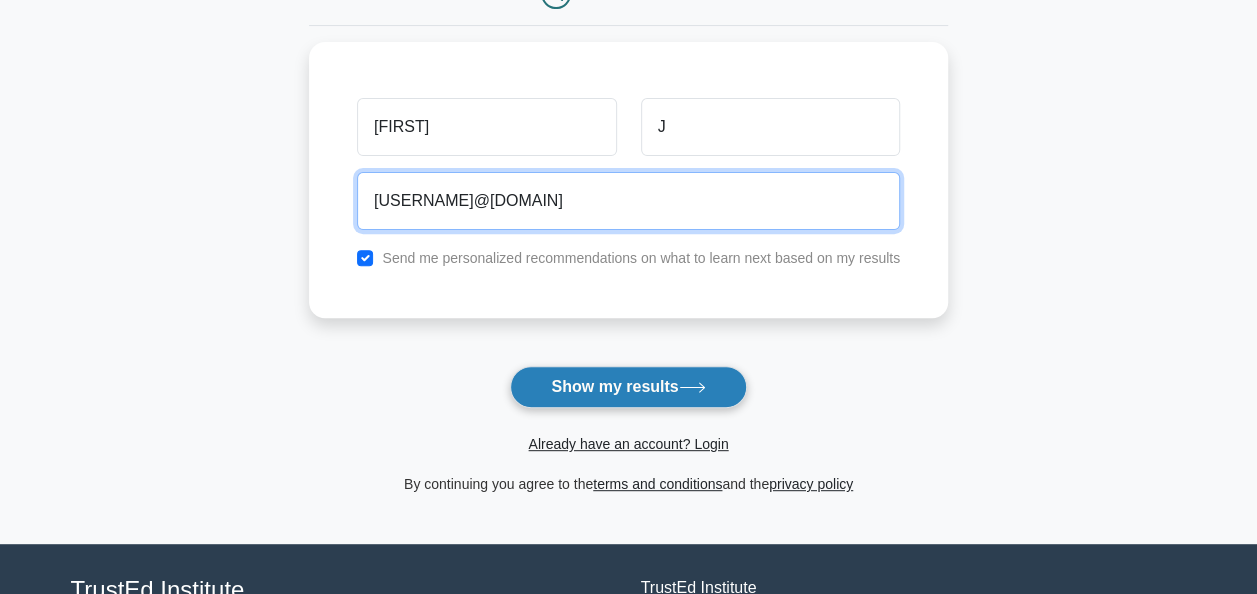 type on "suhasjbhat@gmail.com" 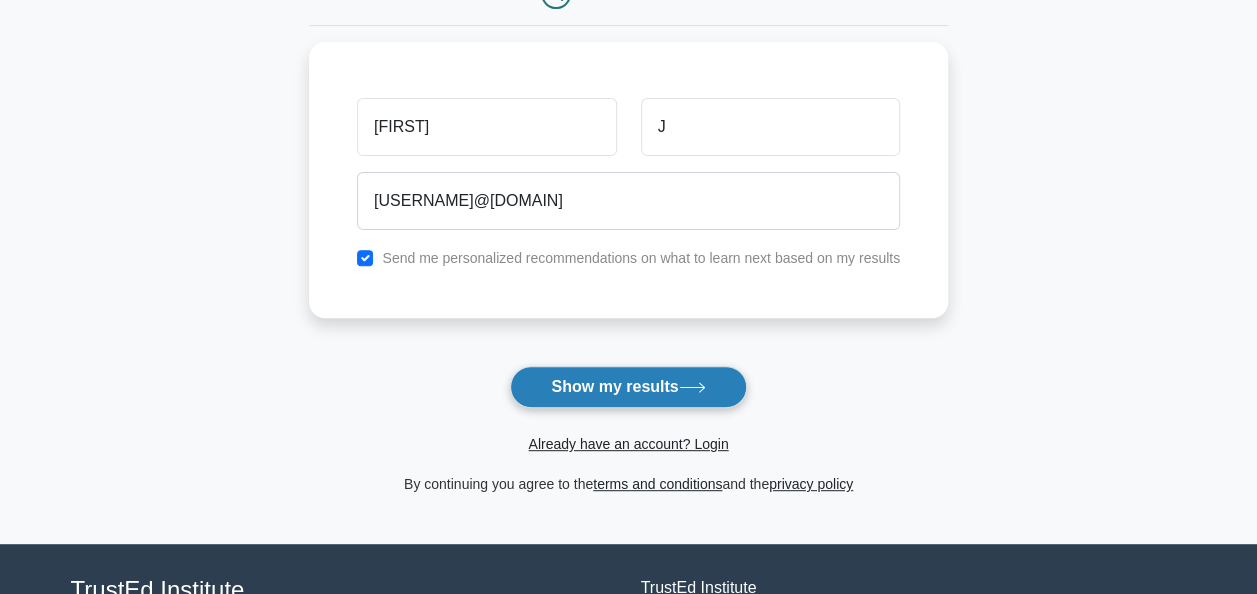 click on "Show my results" at bounding box center (628, 387) 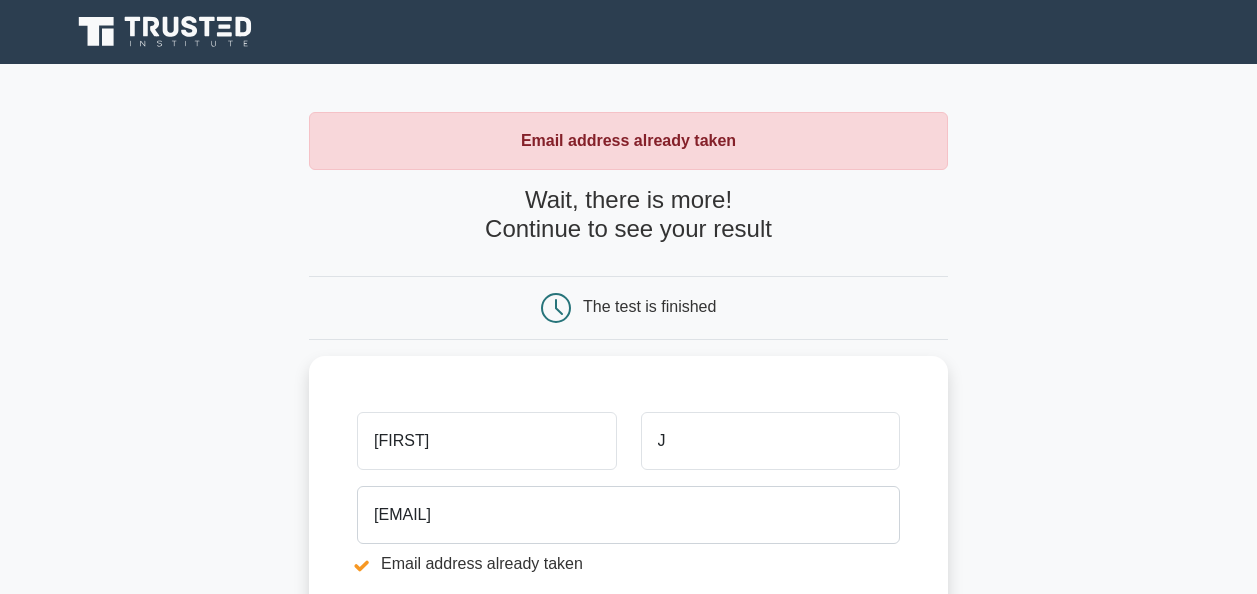 scroll, scrollTop: 0, scrollLeft: 0, axis: both 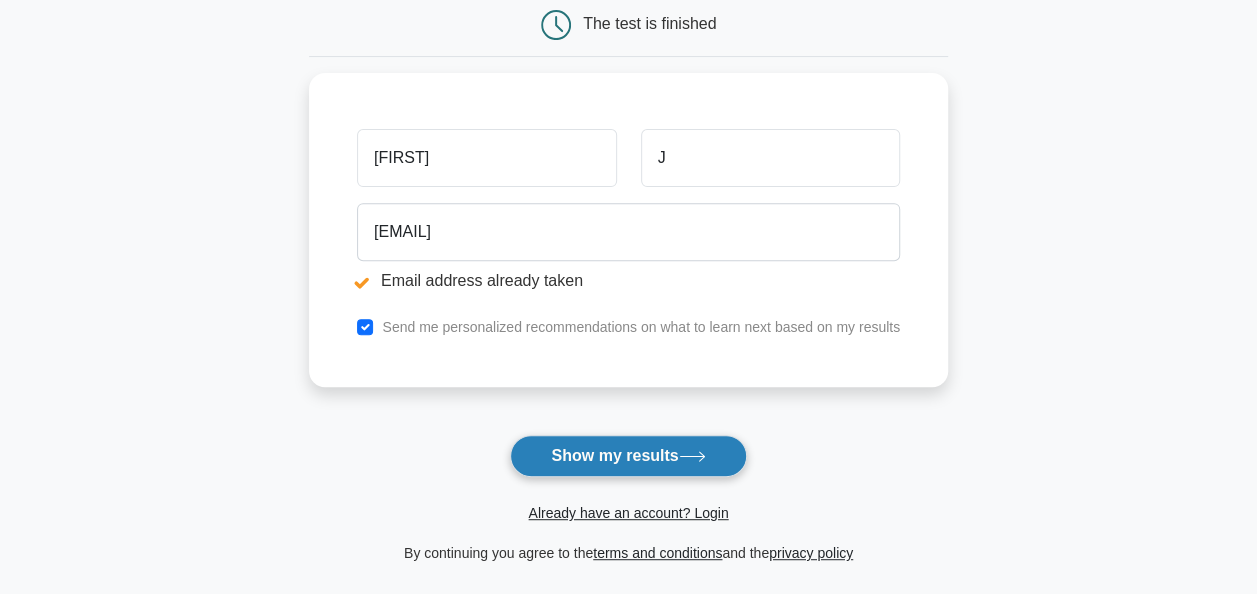 click on "Show my results" at bounding box center [628, 456] 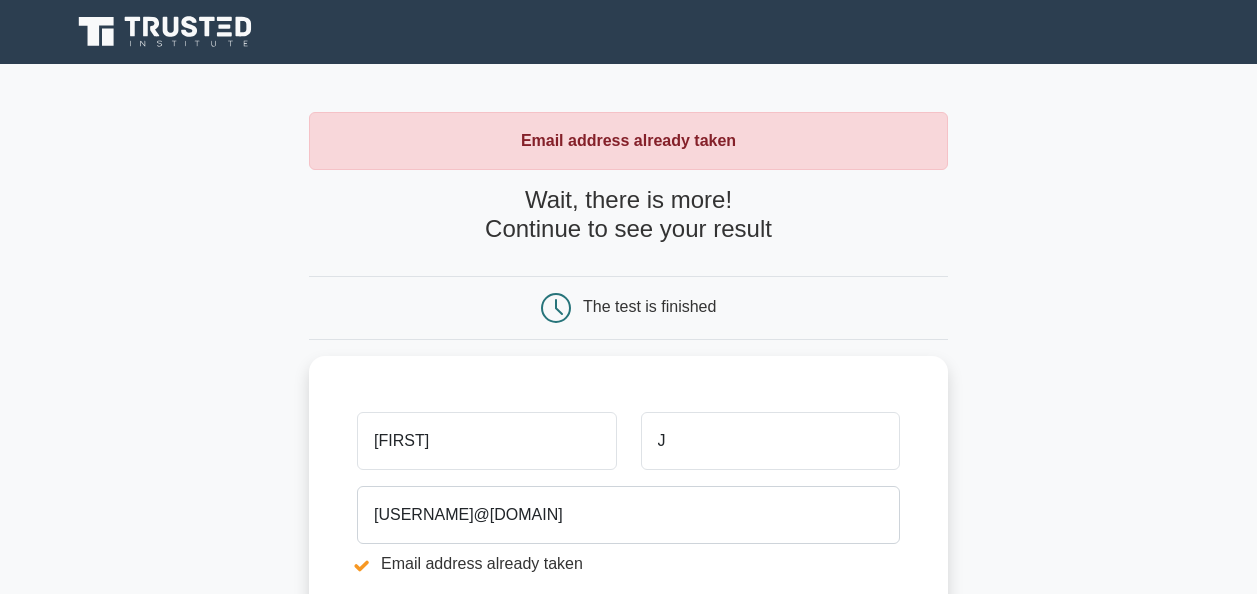 scroll, scrollTop: 0, scrollLeft: 0, axis: both 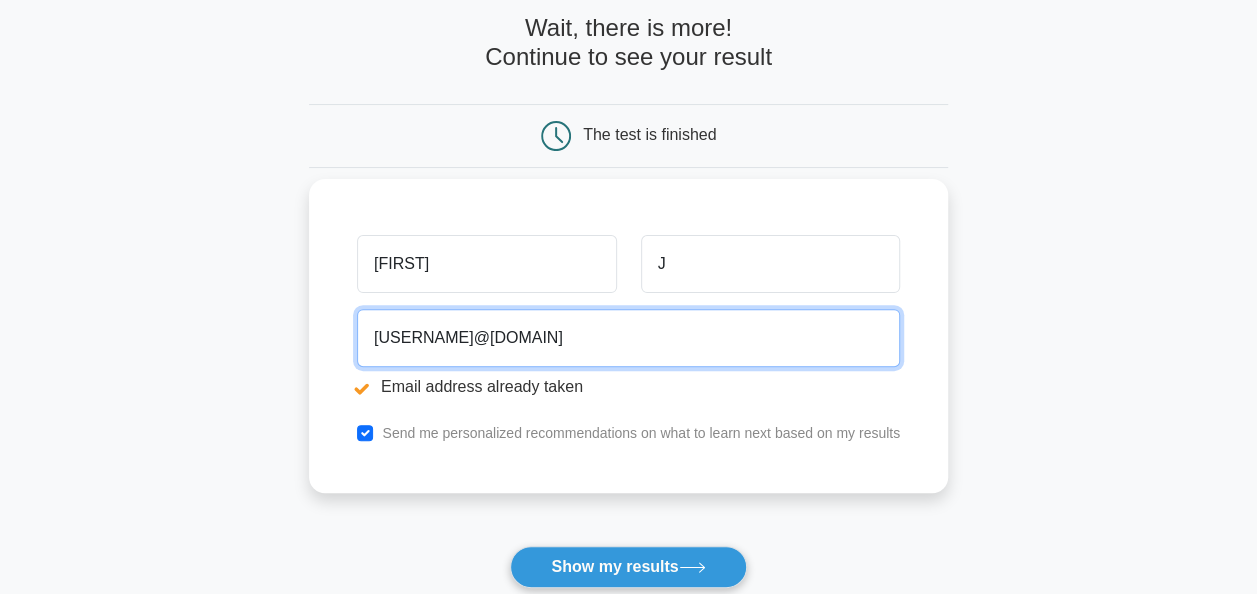 click on "[USERNAME]@[DOMAIN]" at bounding box center [628, 338] 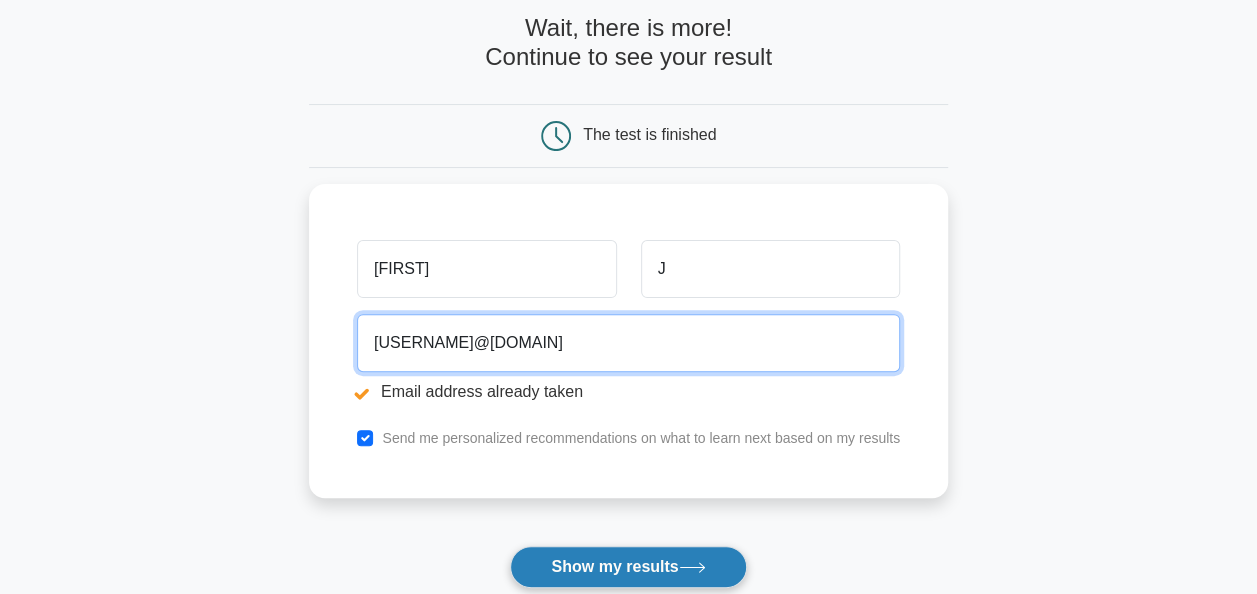 type on "[USERNAME]@[DOMAIN]" 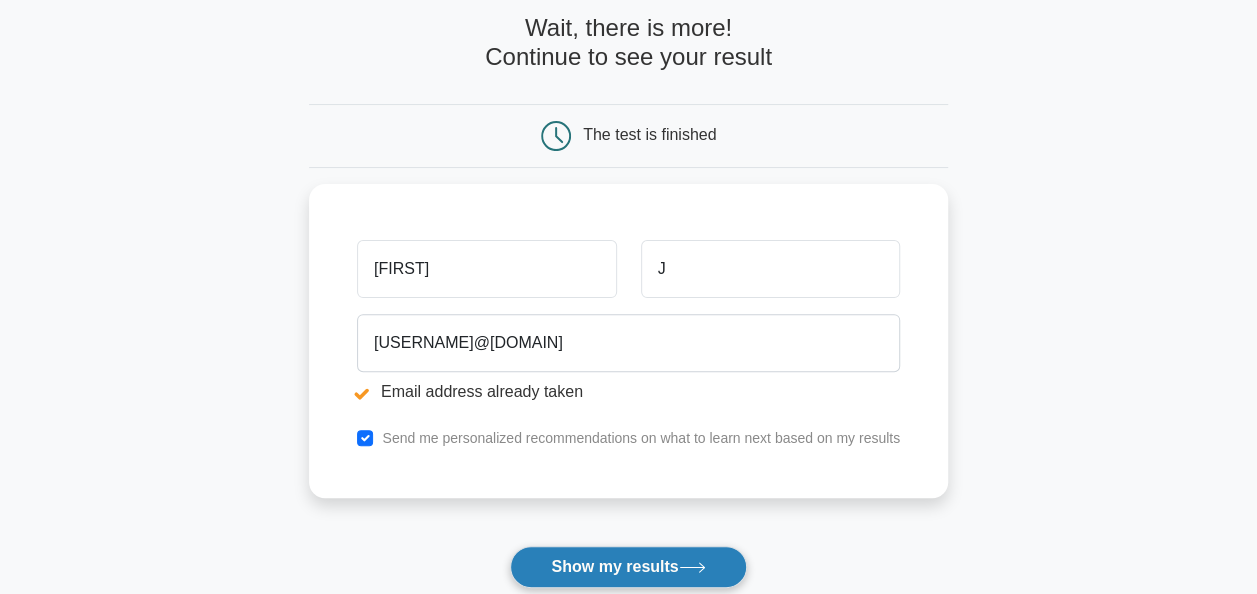 click on "Show my results" at bounding box center (628, 567) 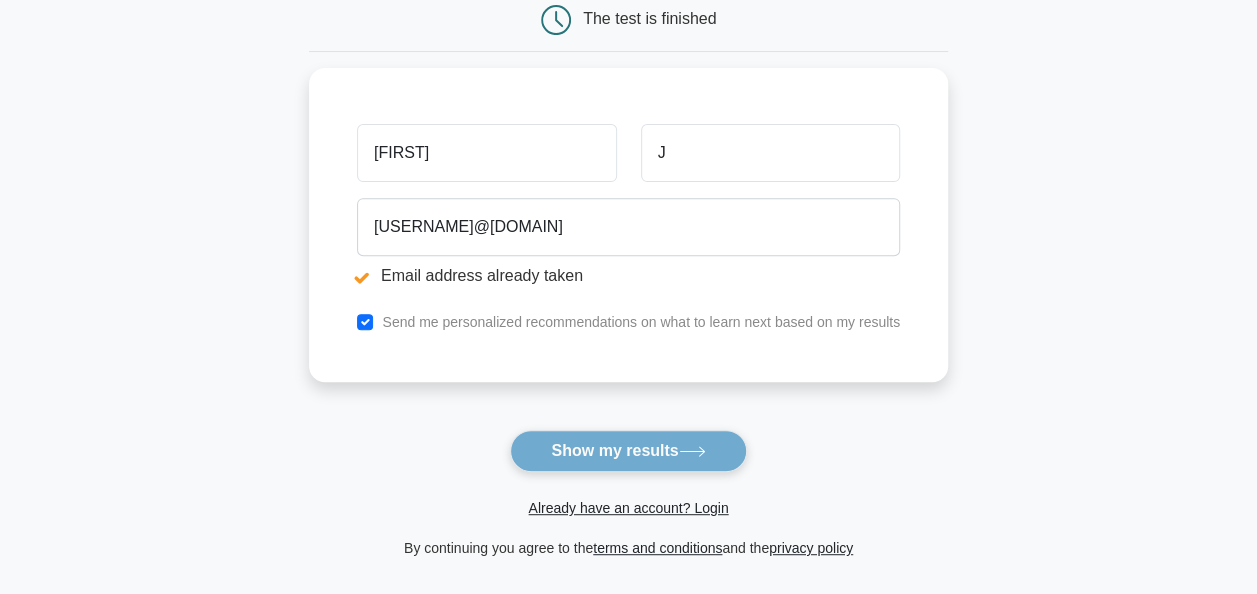 scroll, scrollTop: 311, scrollLeft: 0, axis: vertical 